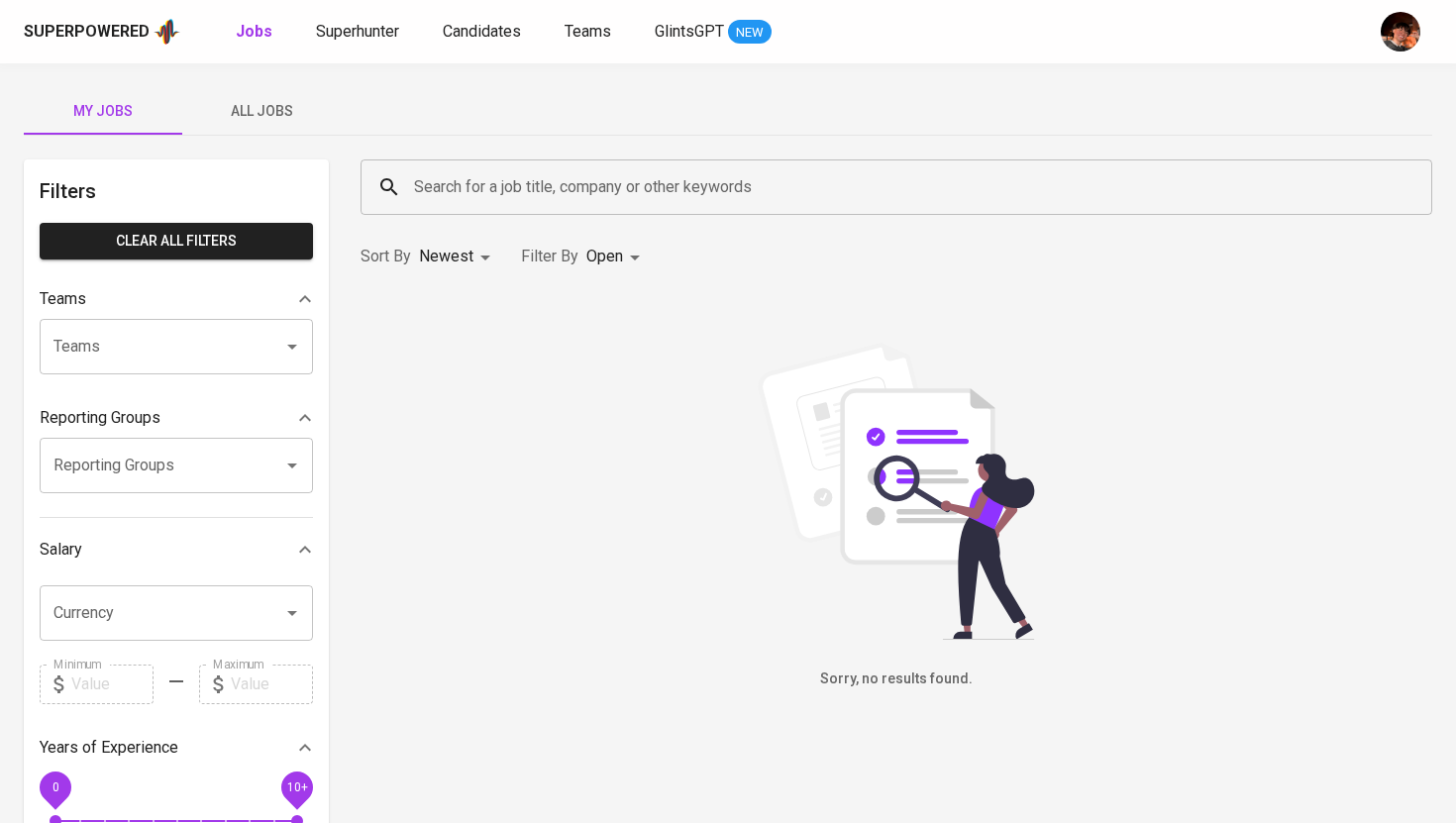 scroll, scrollTop: 0, scrollLeft: 0, axis: both 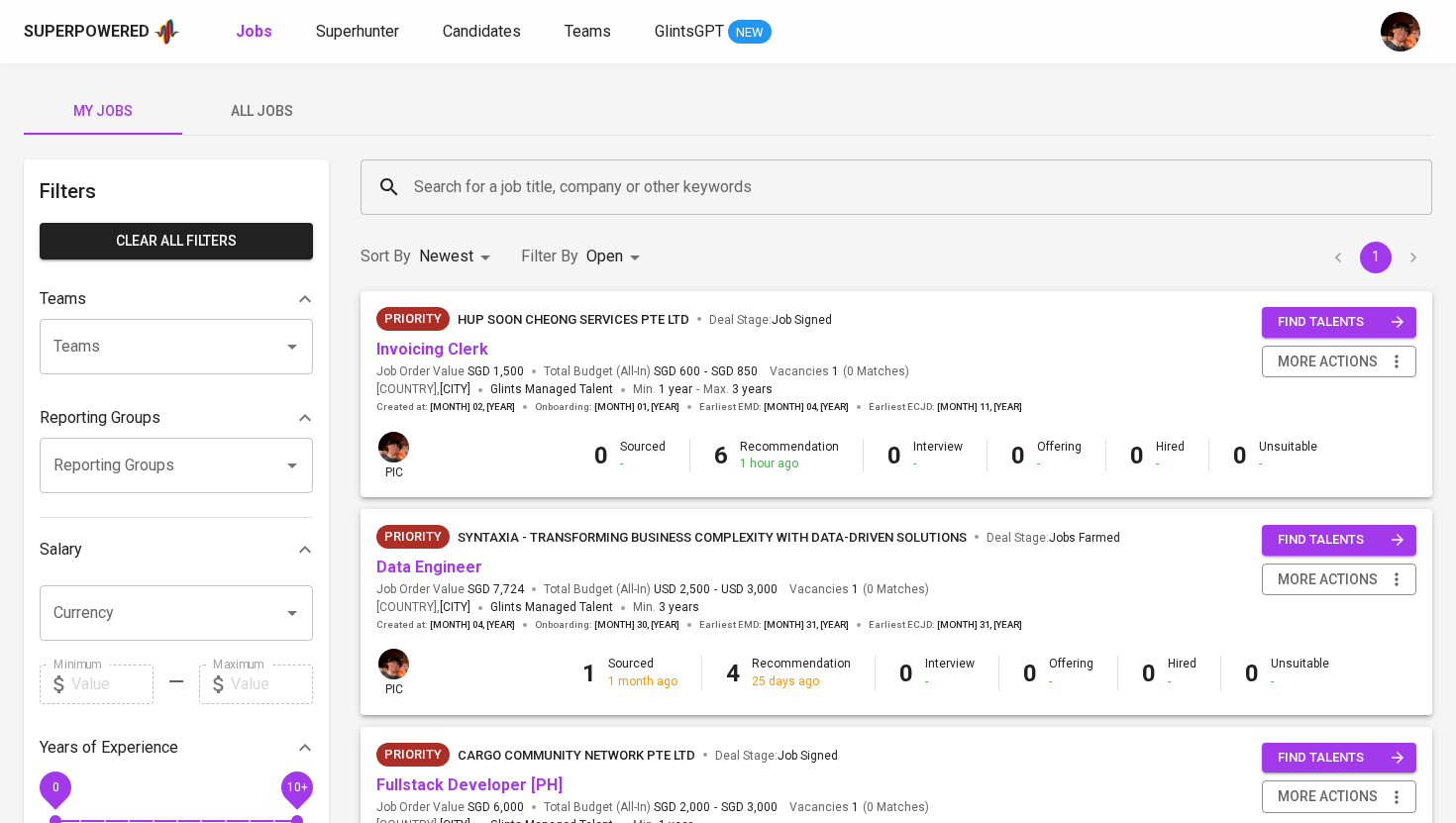 click on "Hup Soon Cheong Services Pte Ltd" at bounding box center [728, 675] 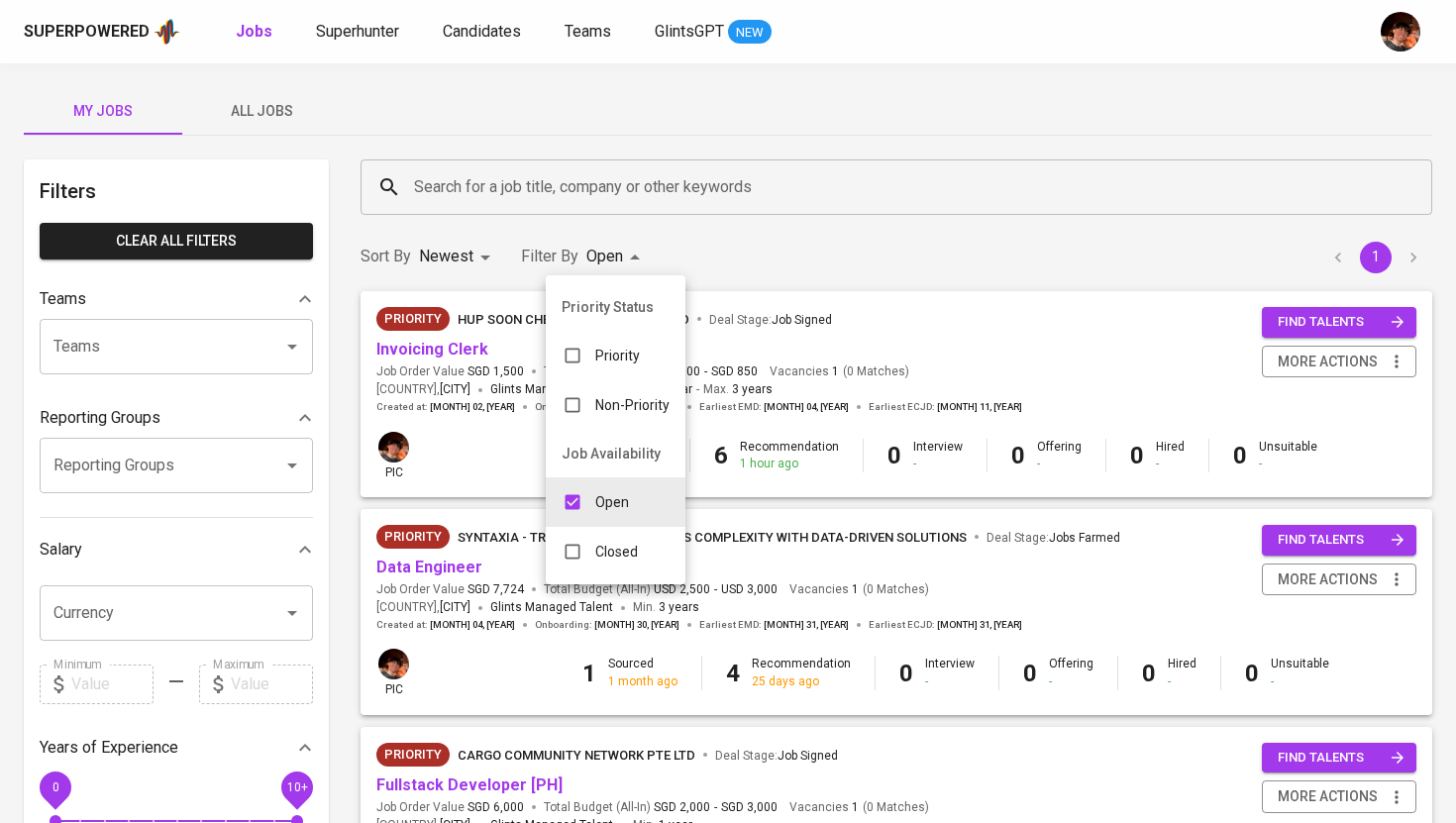 click on "Closed" at bounding box center (599, 552) 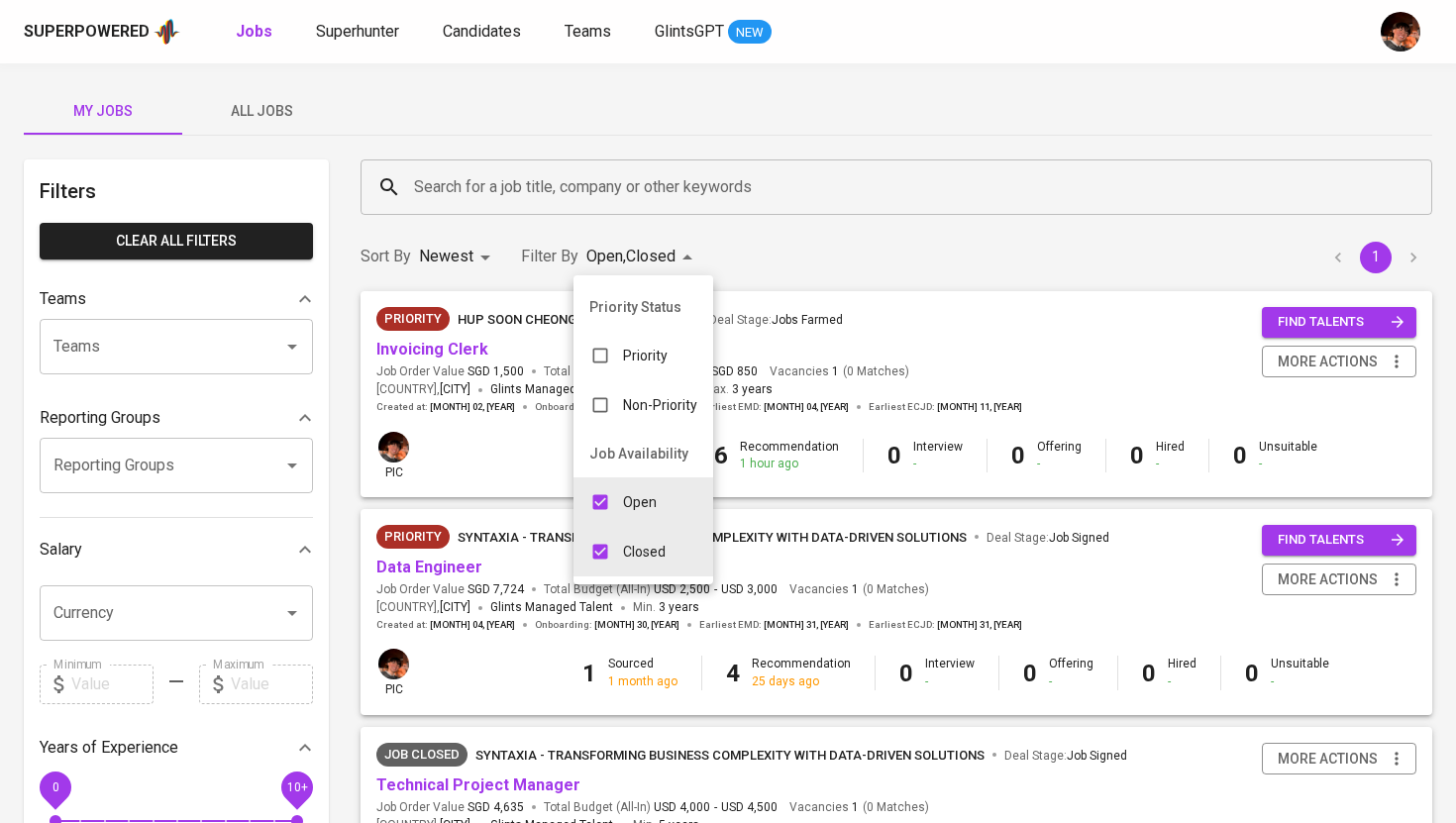 click at bounding box center [728, 411] 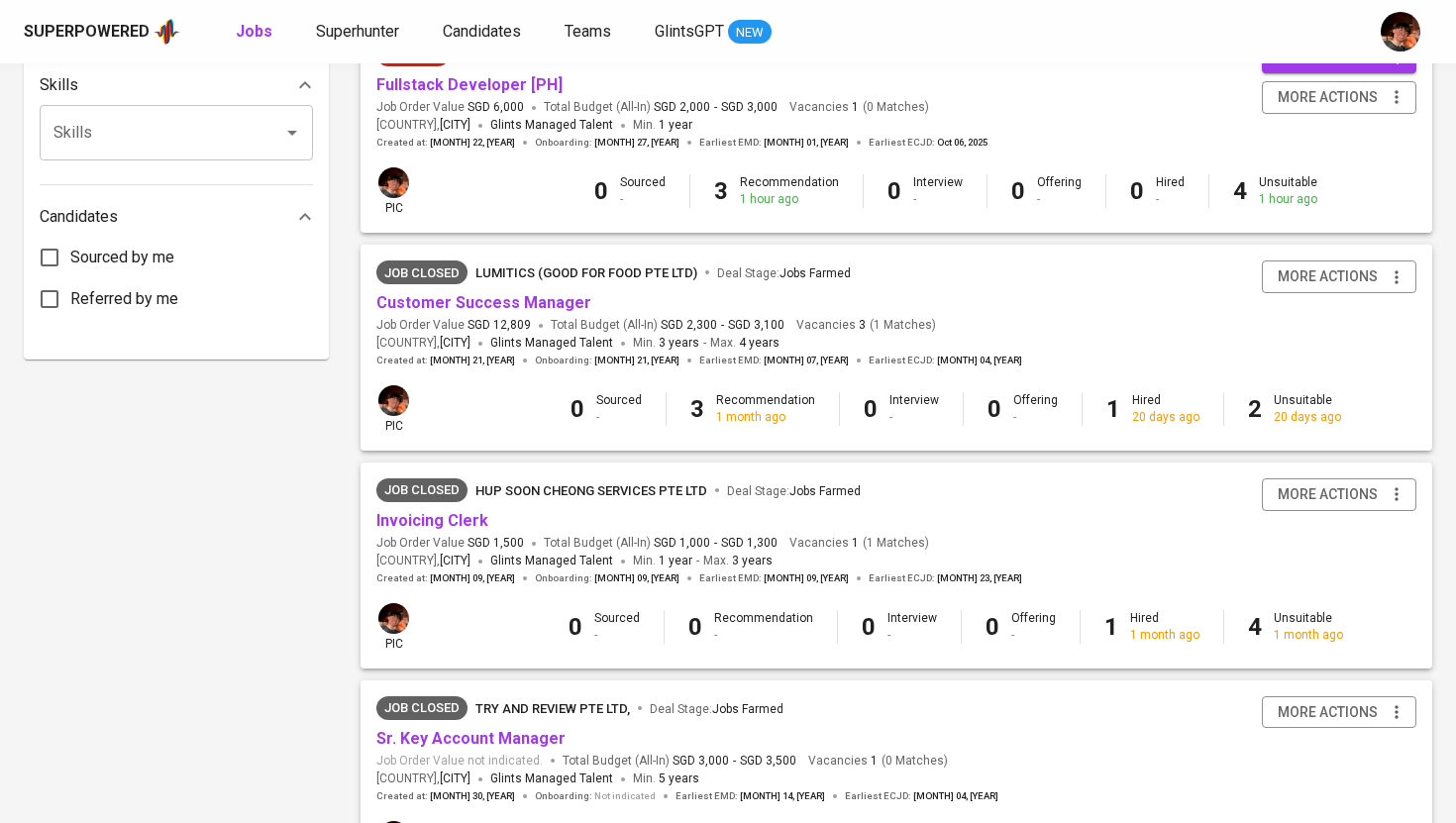 scroll, scrollTop: 920, scrollLeft: 0, axis: vertical 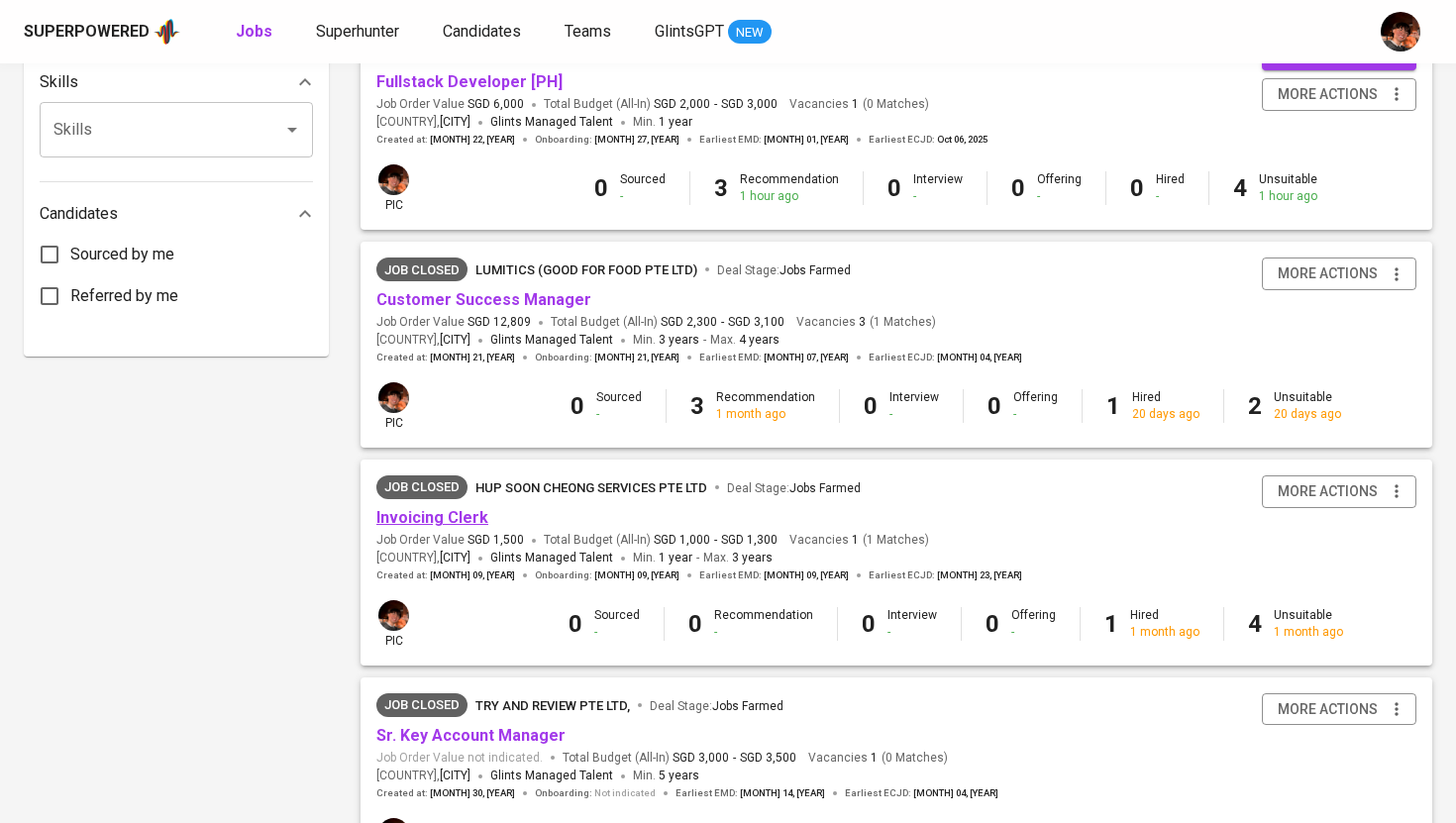 click on "[JOB_TITLE]" at bounding box center [432, 517] 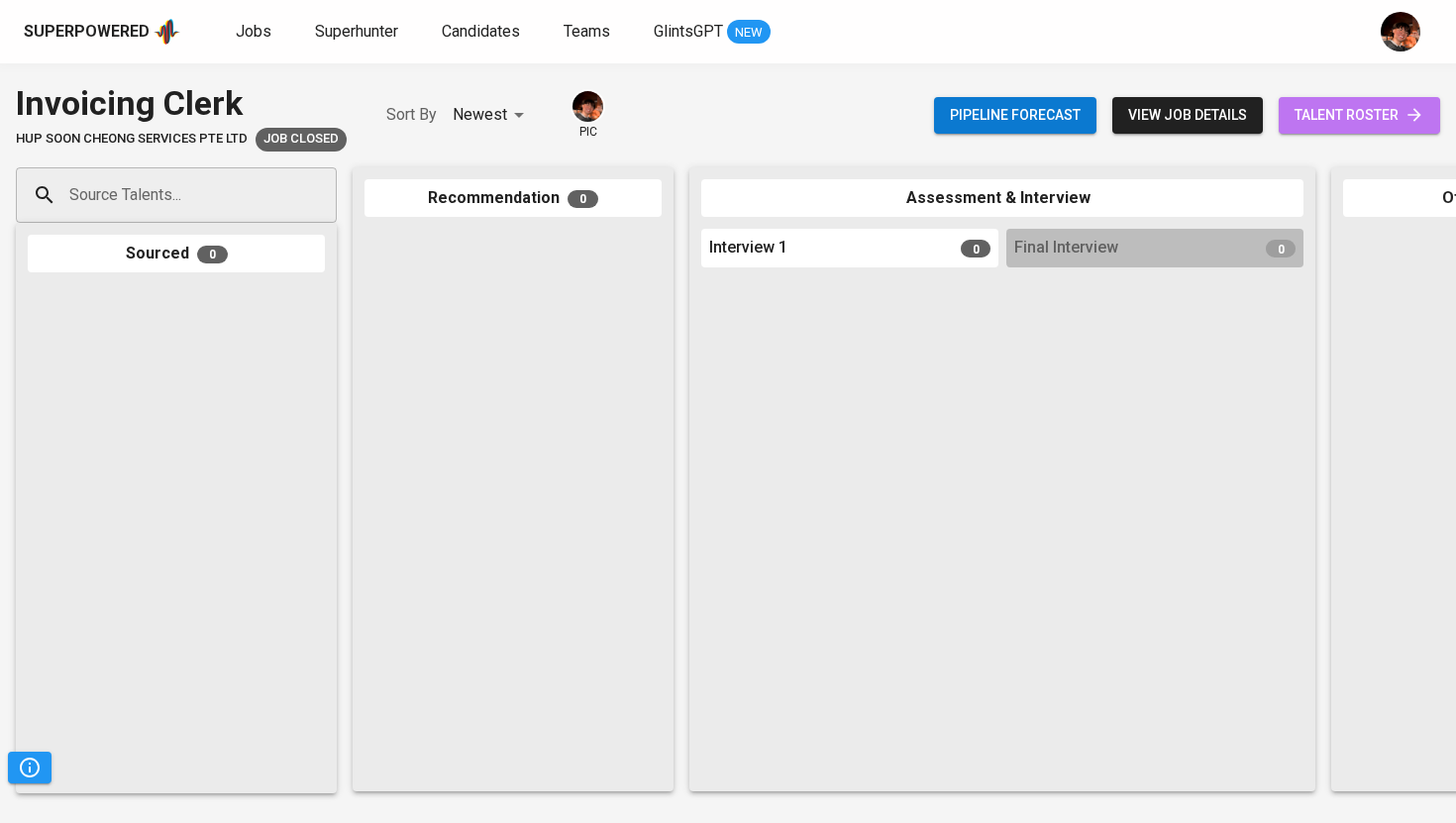 click on "[TALENT_TERM]" at bounding box center (1359, 115) 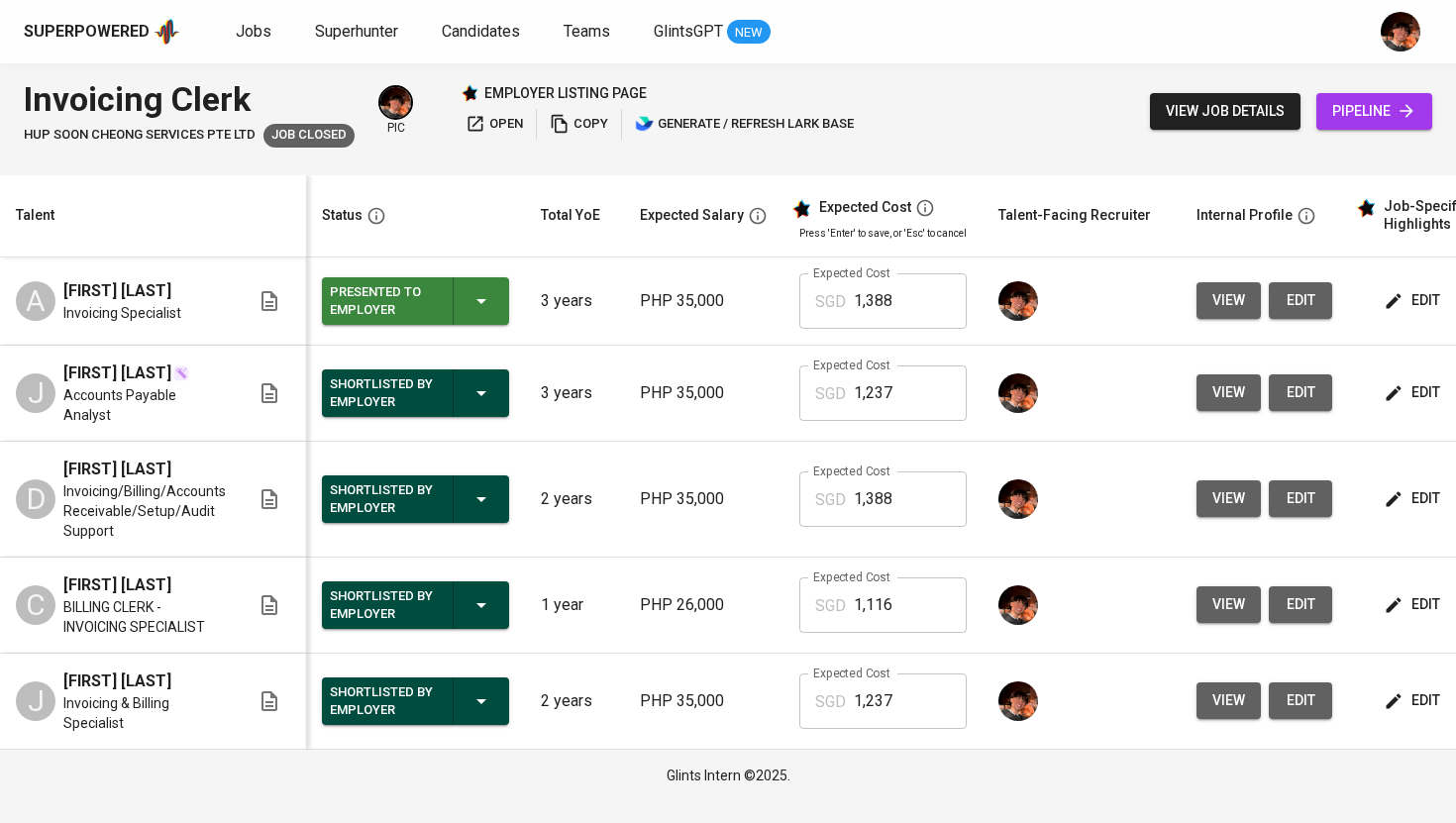 scroll, scrollTop: 0, scrollLeft: 58, axis: horizontal 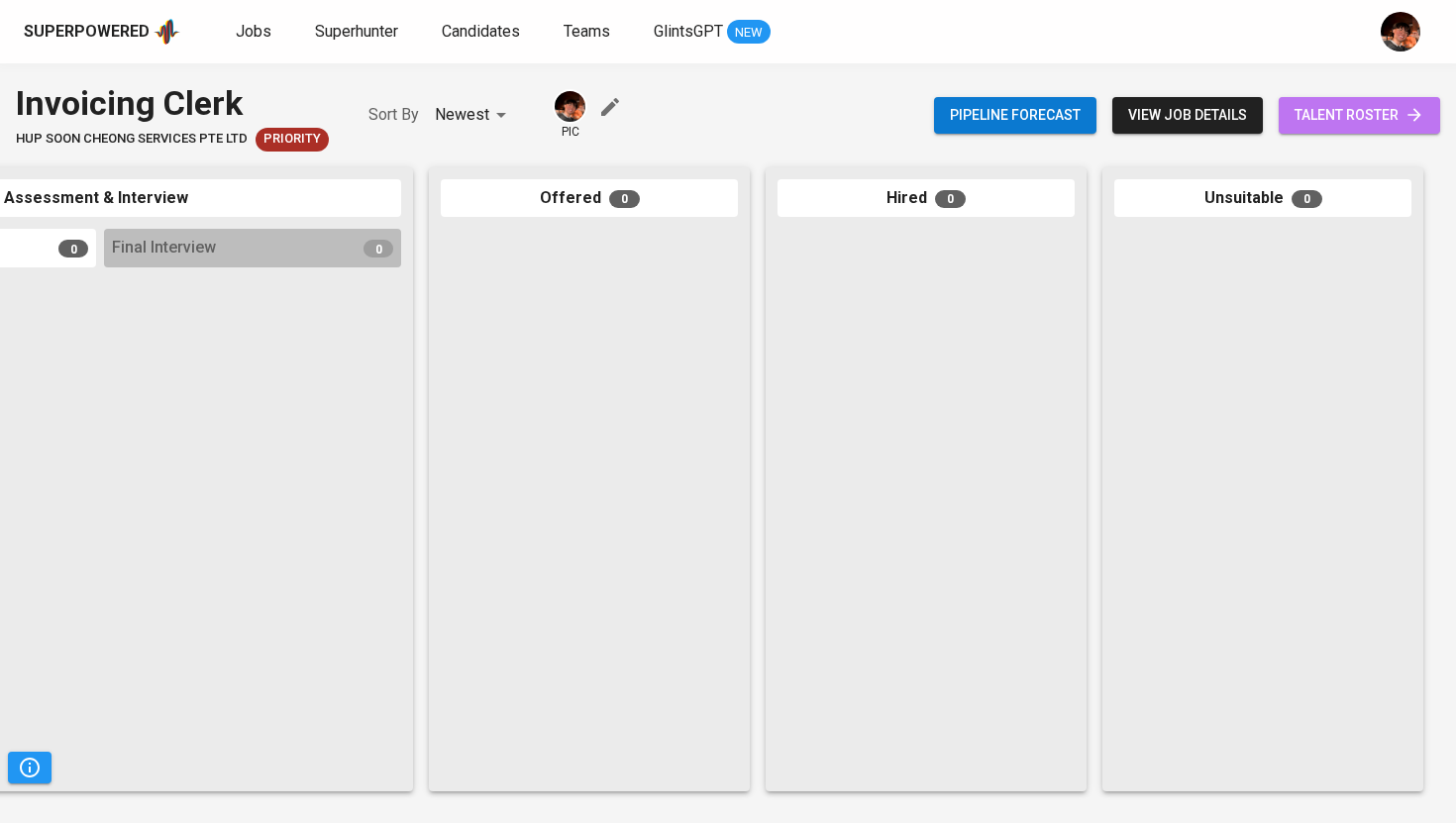 click on "talent roster" at bounding box center (1359, 115) 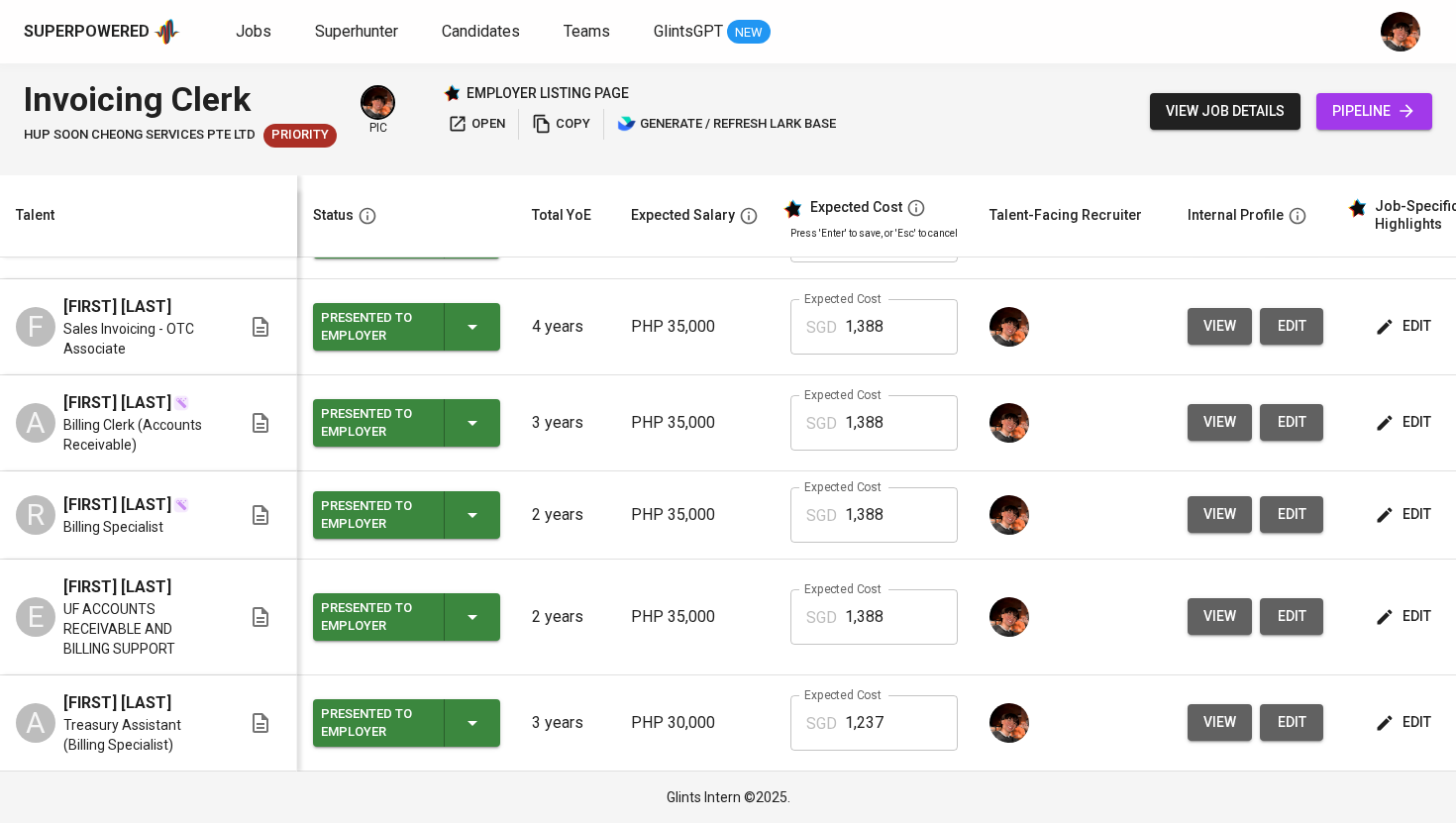 scroll, scrollTop: 0, scrollLeft: 0, axis: both 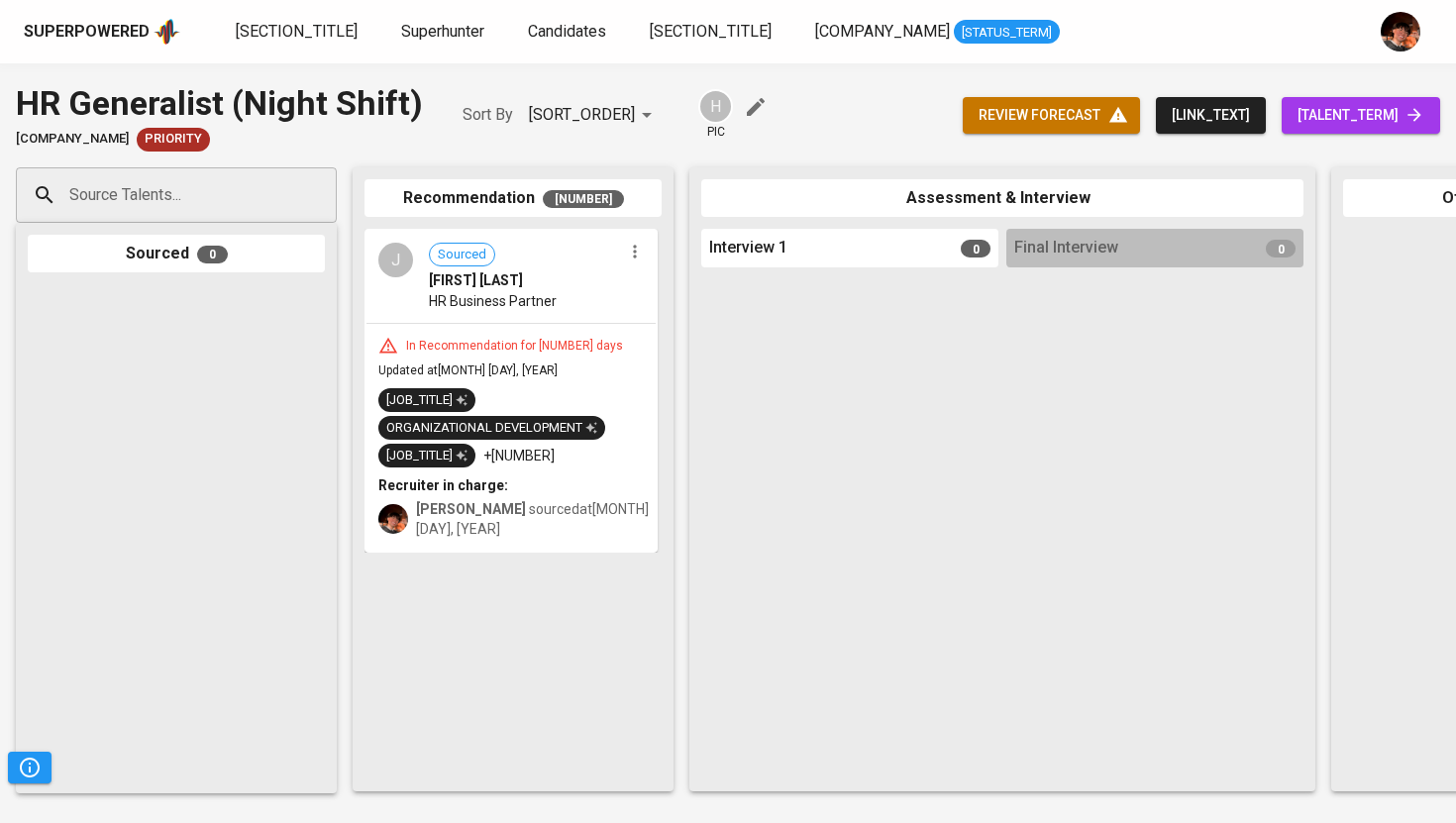 click at bounding box center [166, 32] 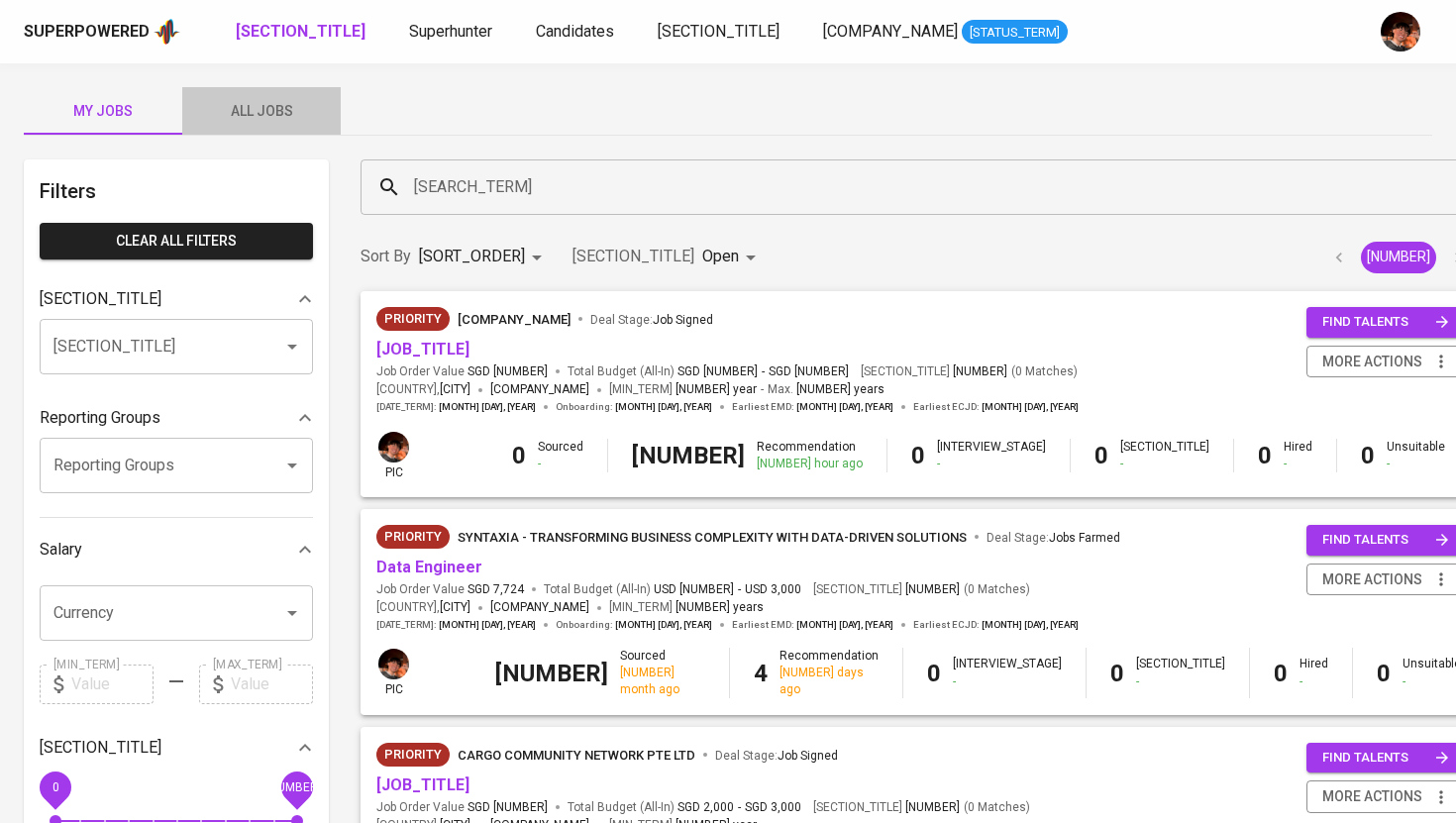 click on "All Jobs" at bounding box center (103, 111) 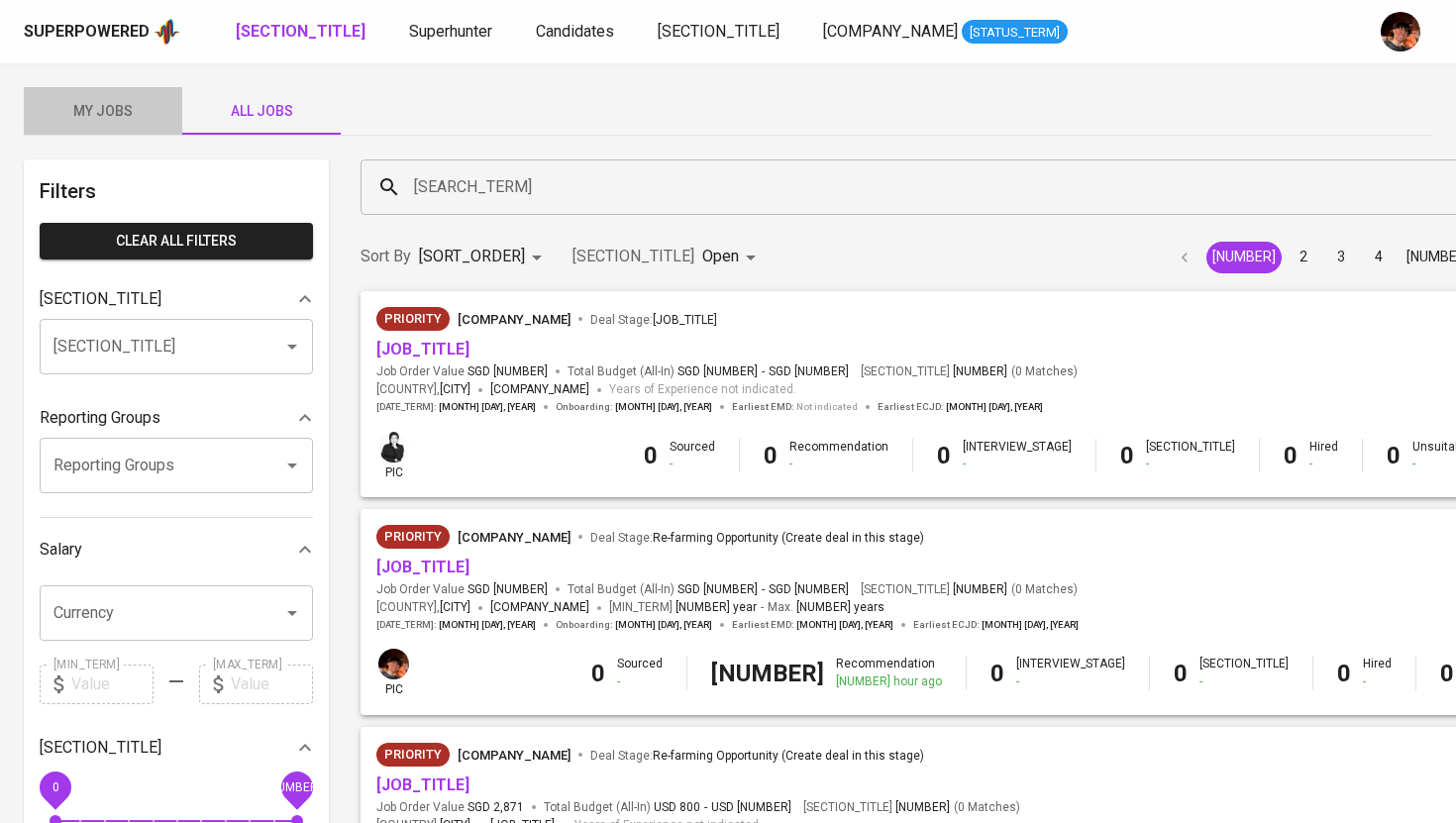 click on "My Jobs" at bounding box center (103, 111) 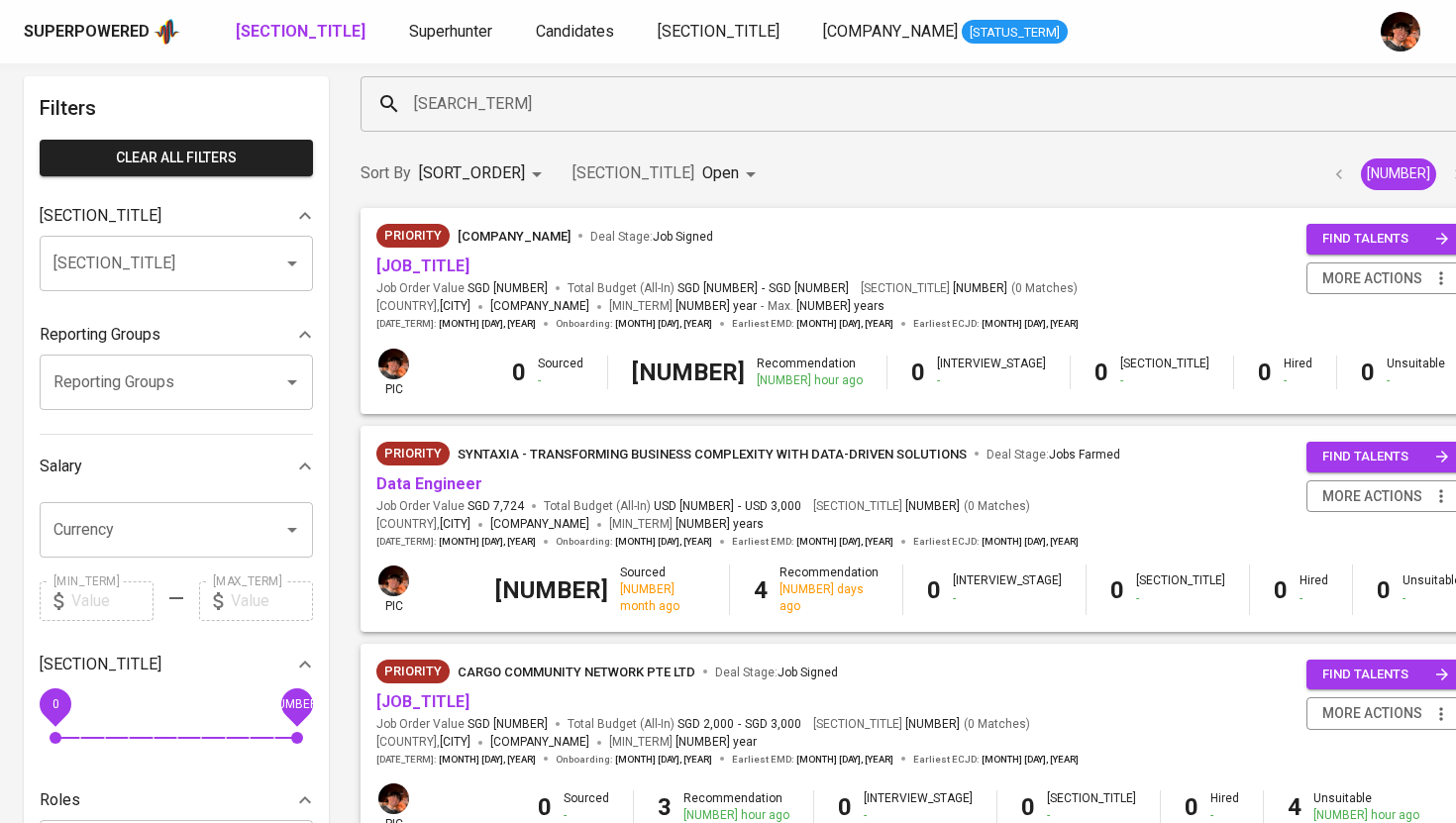 scroll, scrollTop: 0, scrollLeft: 0, axis: both 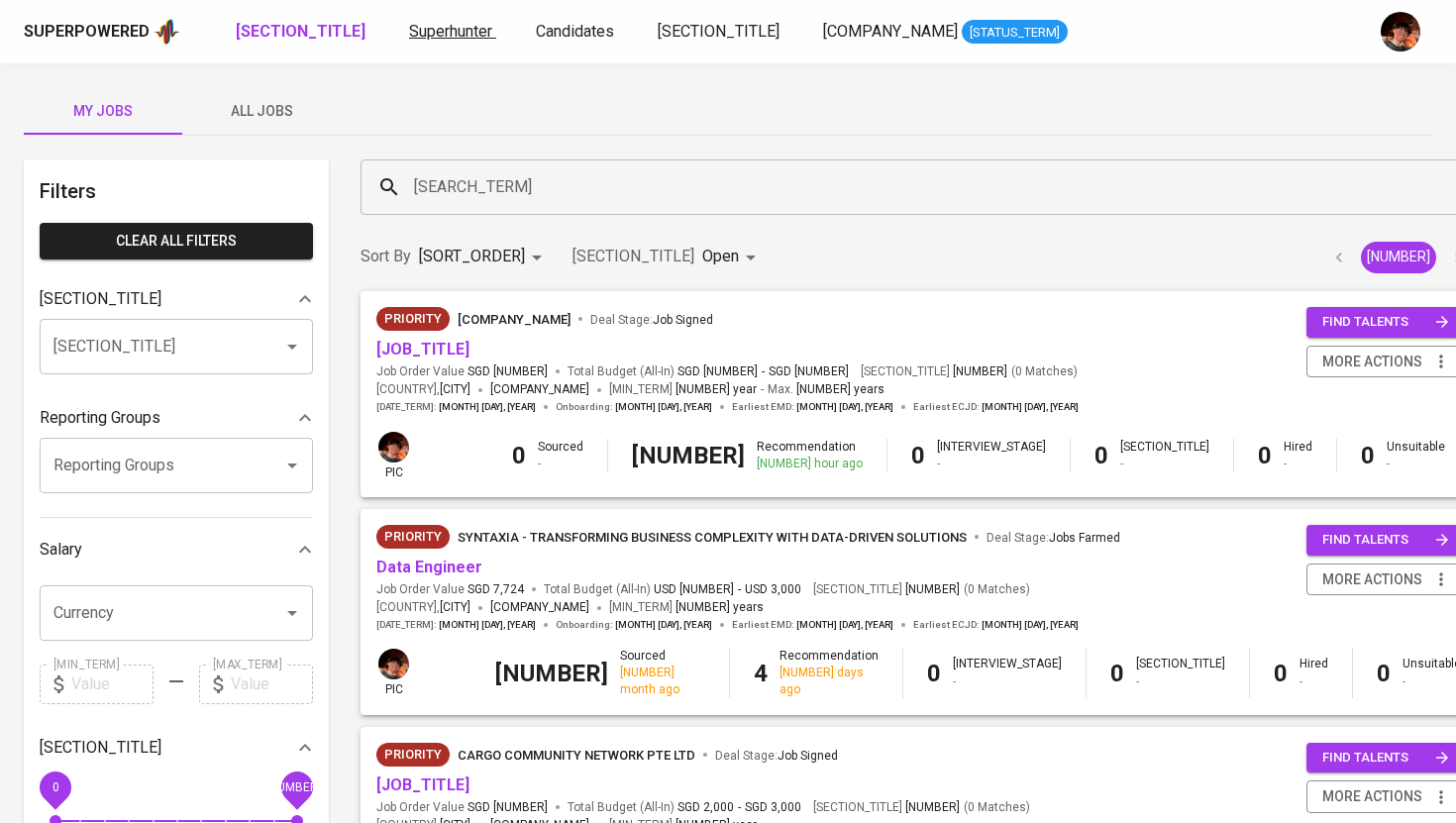 click on "Superhunter" at bounding box center (451, 31) 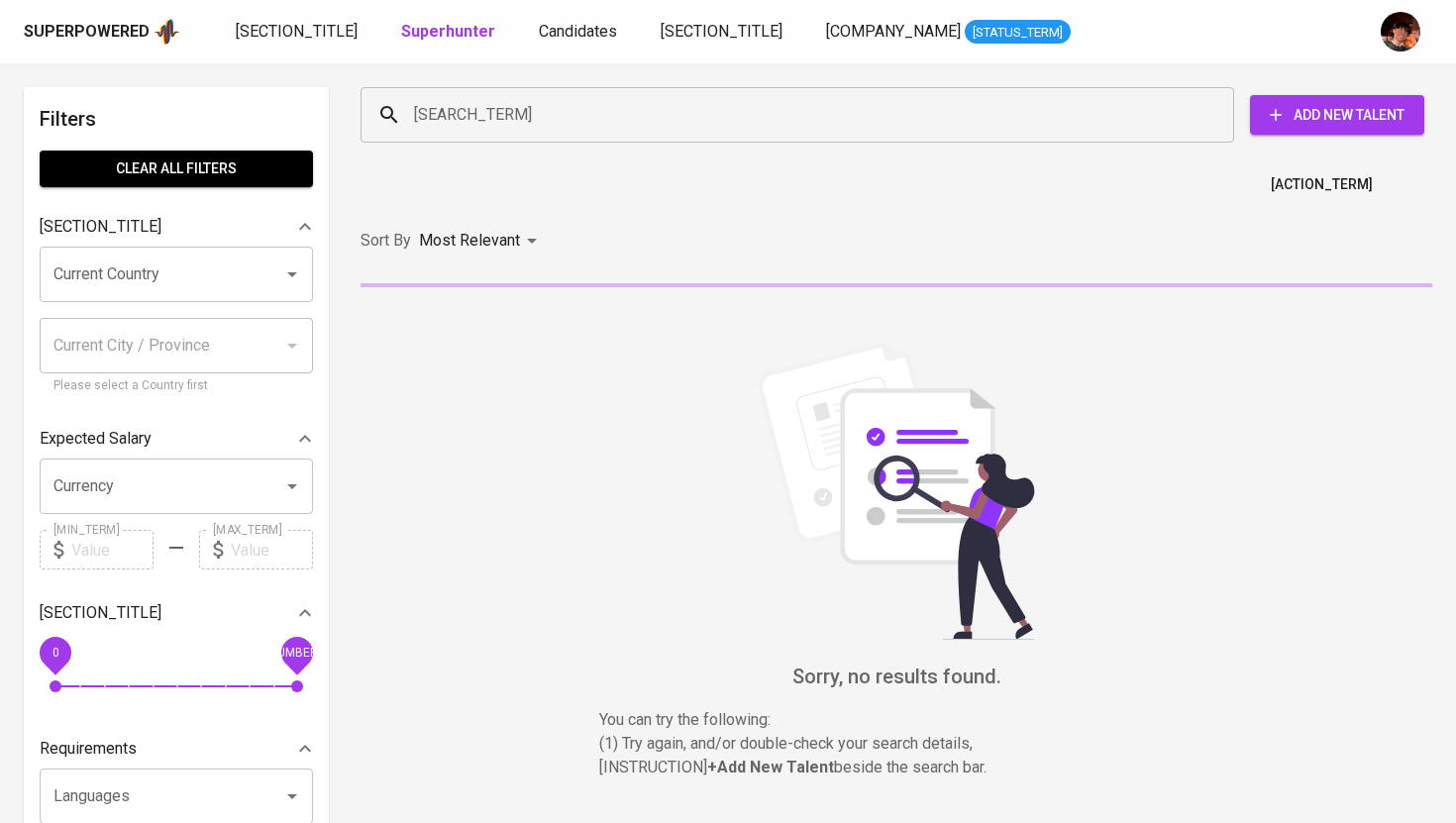 click on "Superhunter" at bounding box center [448, 31] 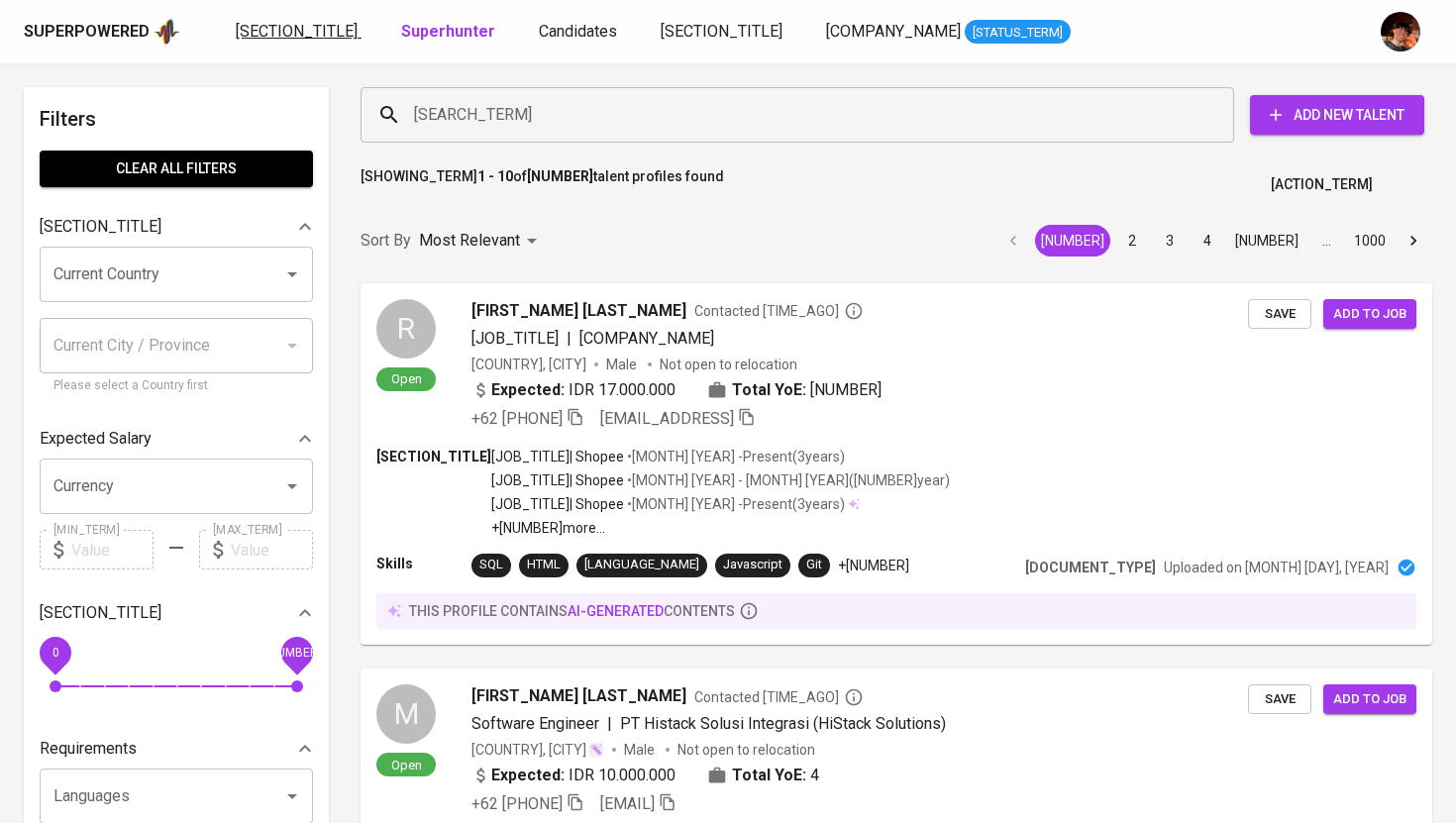 click on "[SECTION_TITLE]" at bounding box center [298, 32] 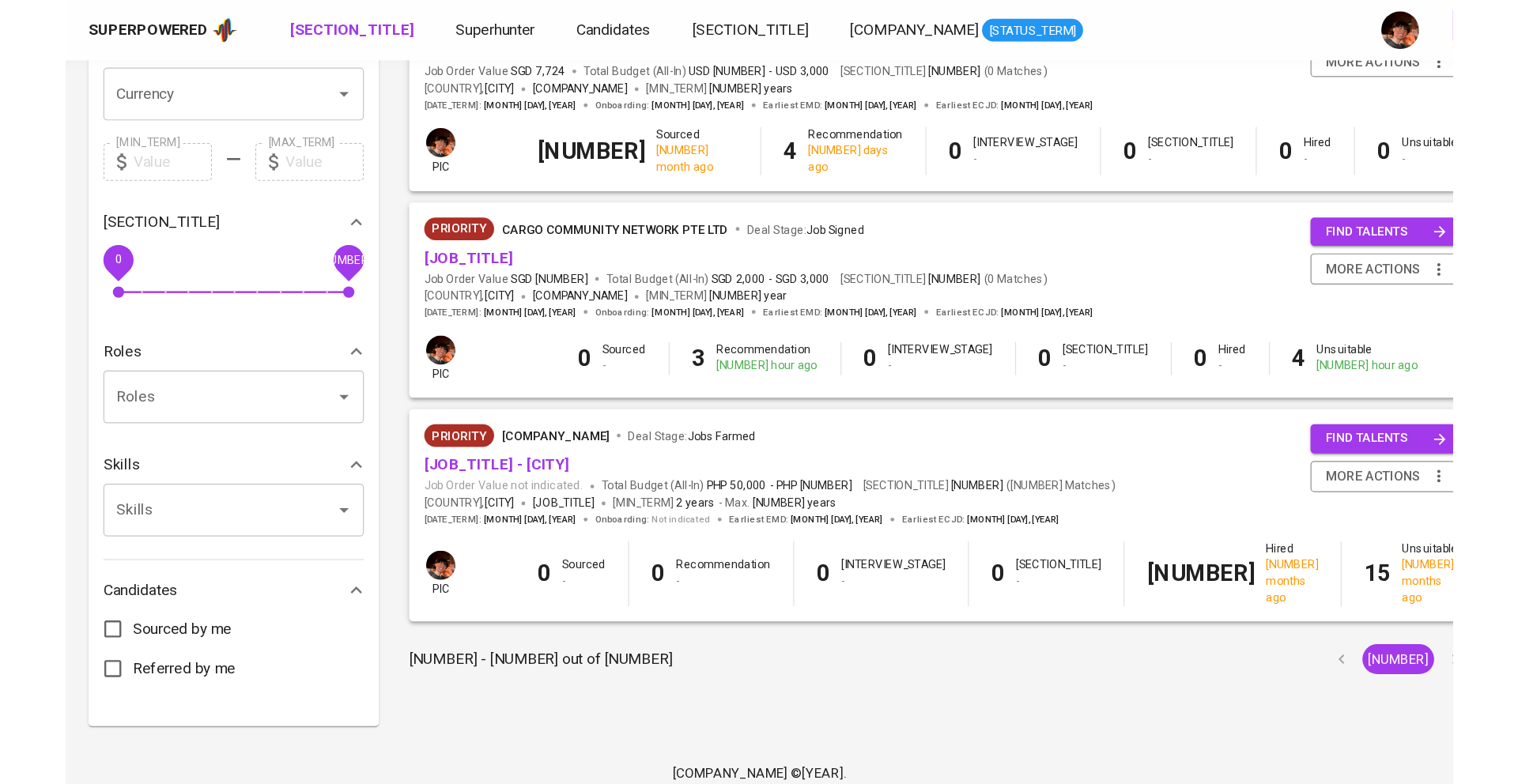 scroll, scrollTop: 295, scrollLeft: 0, axis: vertical 